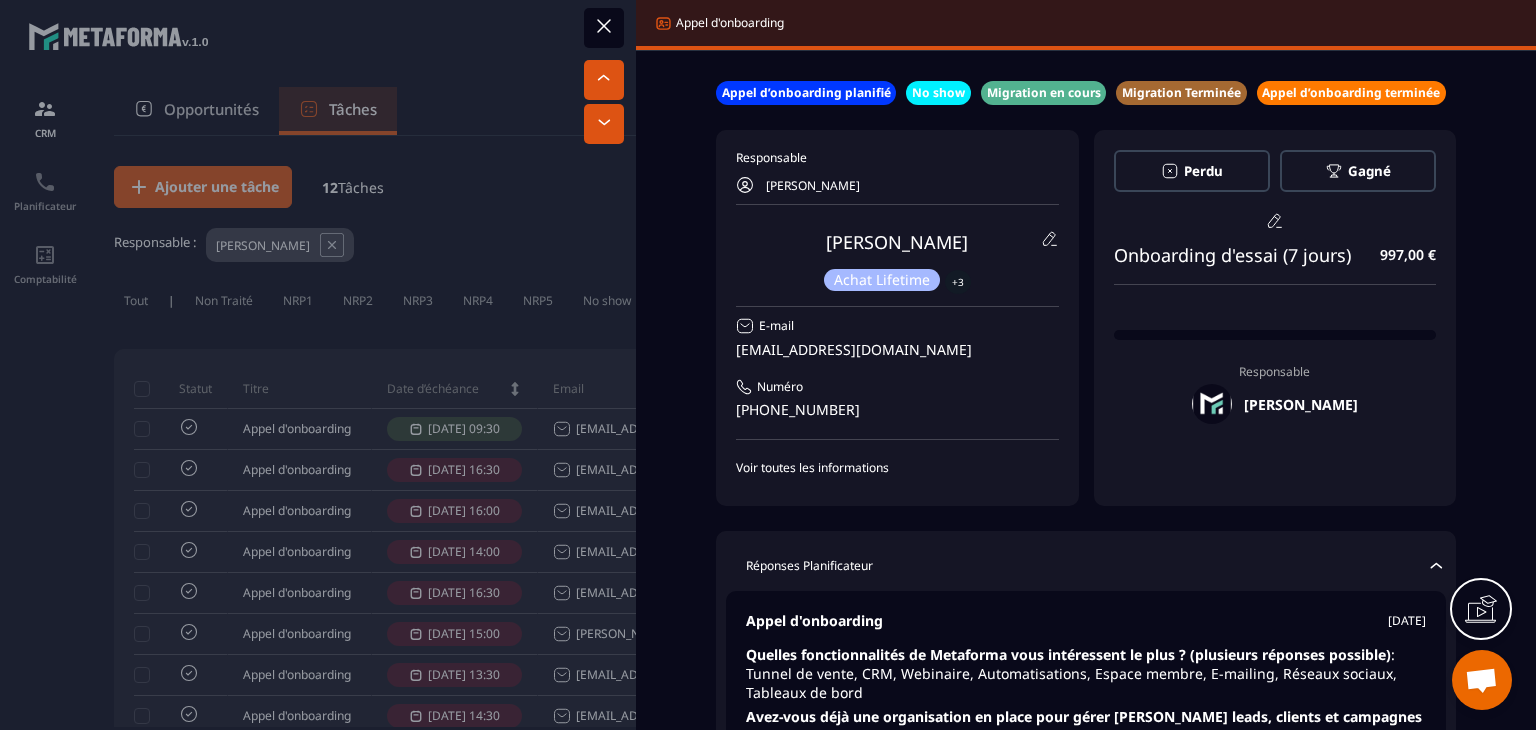 scroll, scrollTop: 0, scrollLeft: 0, axis: both 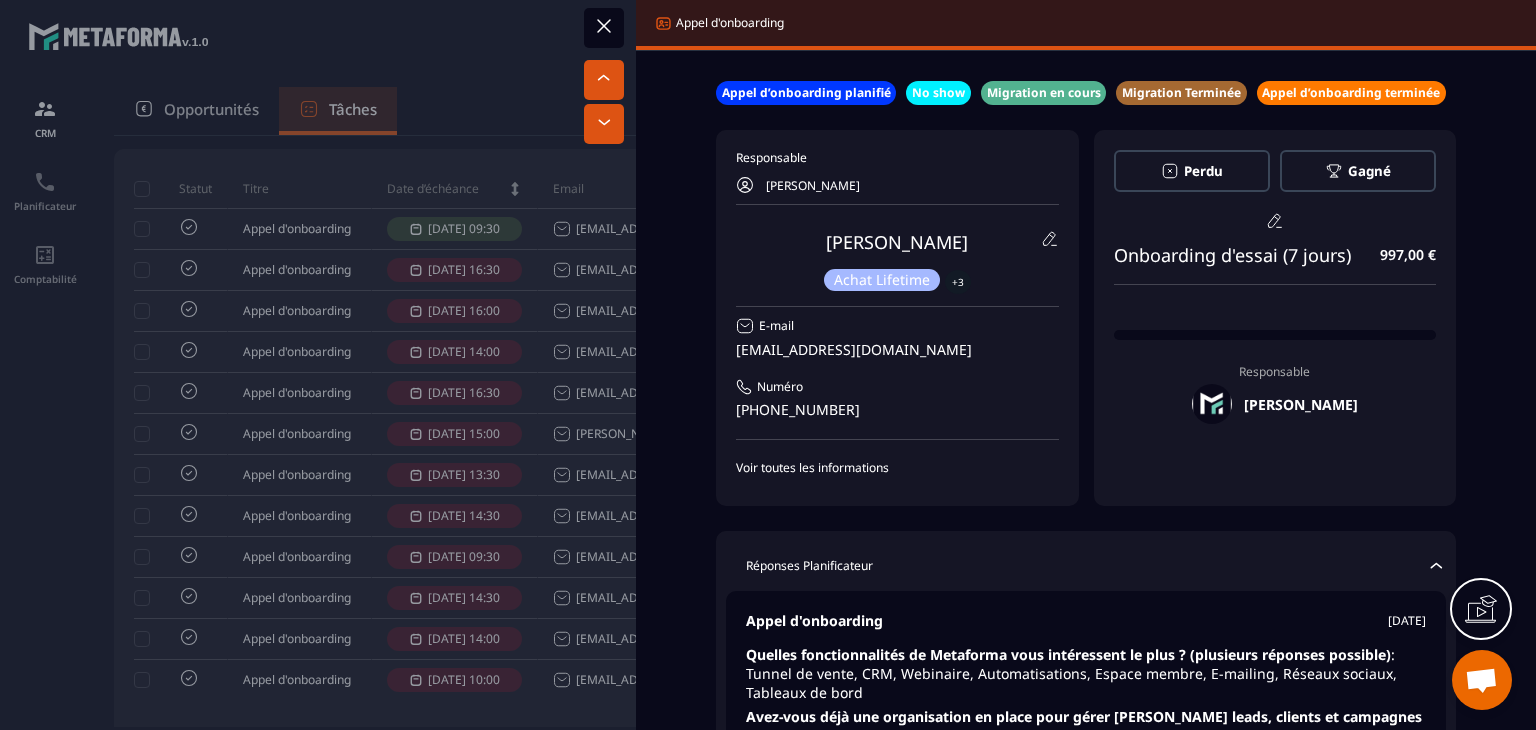 drag, startPoint x: 988, startPoint y: 241, endPoint x: 793, endPoint y: 237, distance: 195.04102 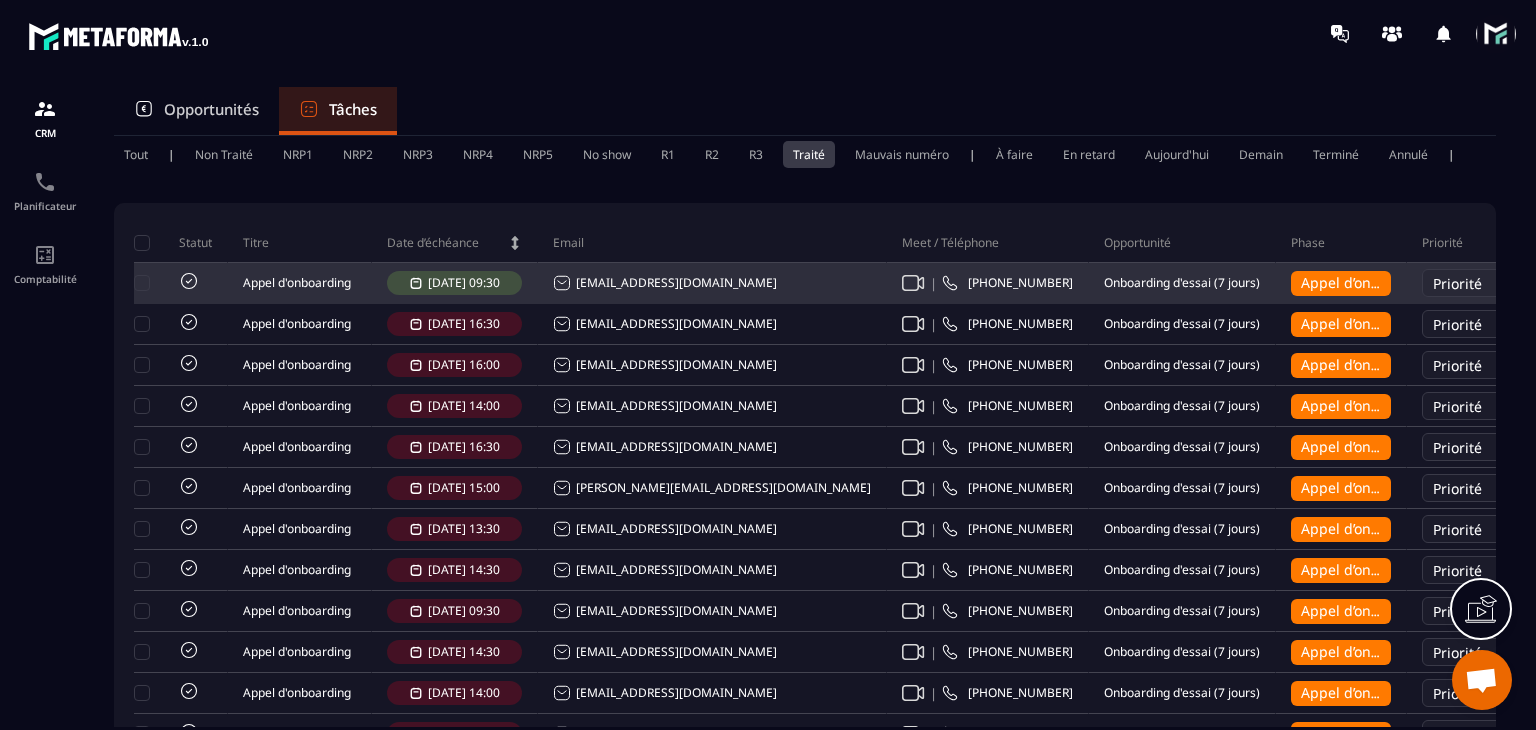 scroll, scrollTop: 100, scrollLeft: 0, axis: vertical 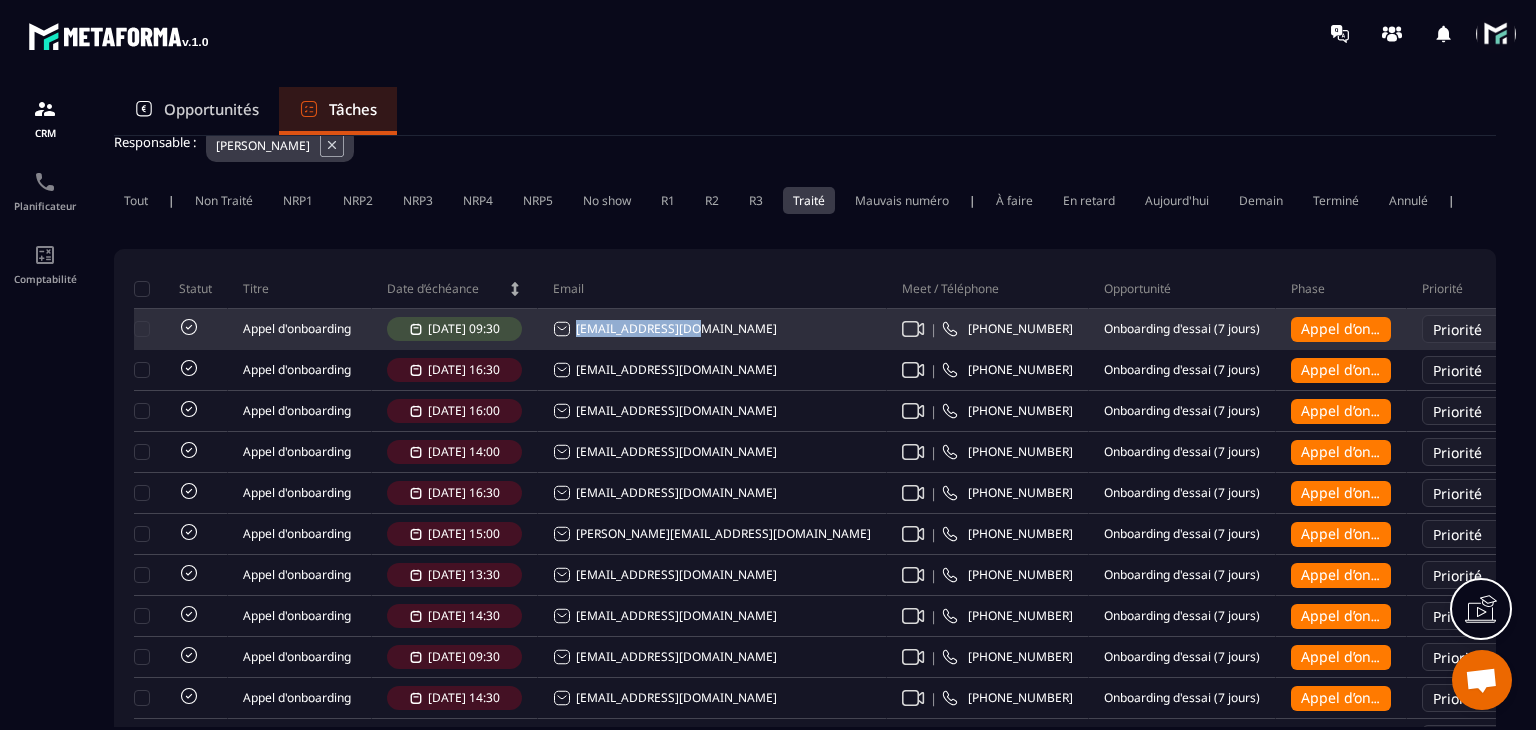 drag, startPoint x: 724, startPoint y: 344, endPoint x: 576, endPoint y: 343, distance: 148.00337 